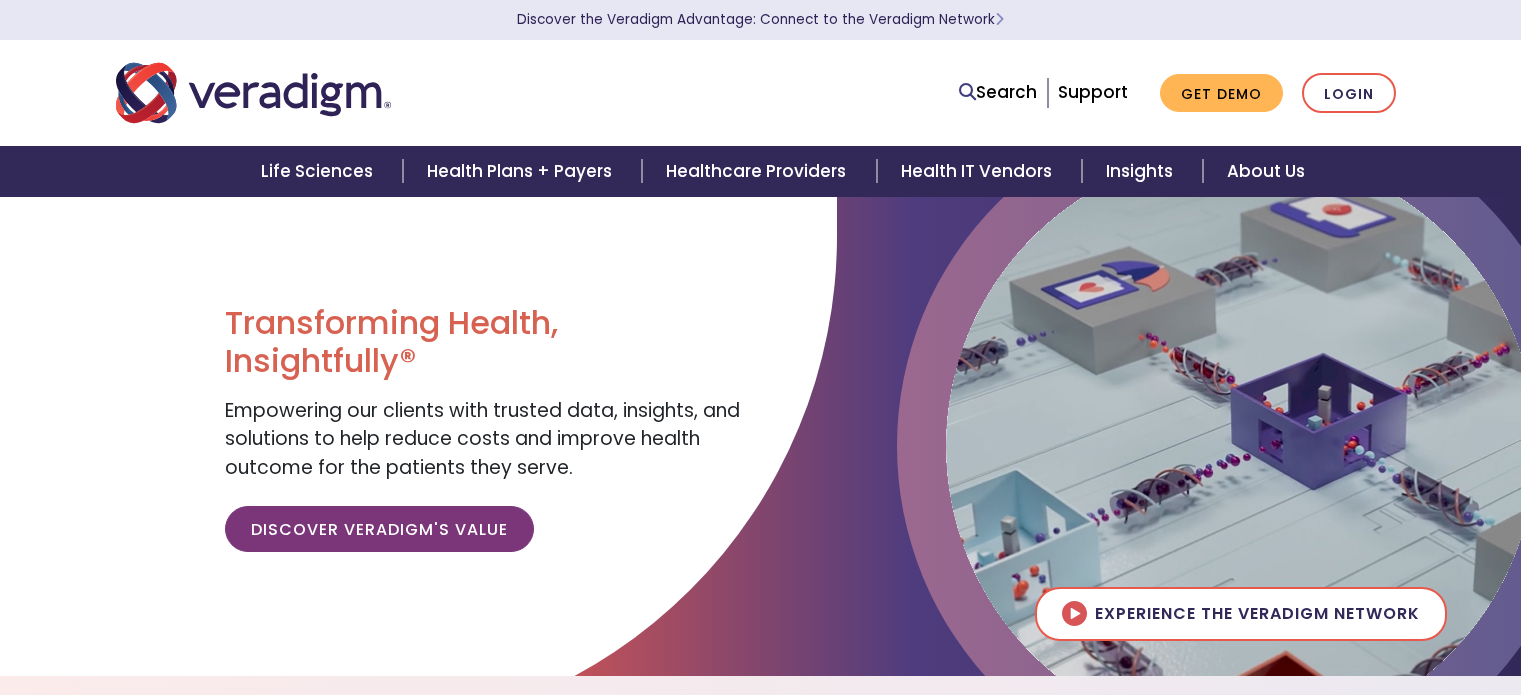 scroll, scrollTop: 0, scrollLeft: 0, axis: both 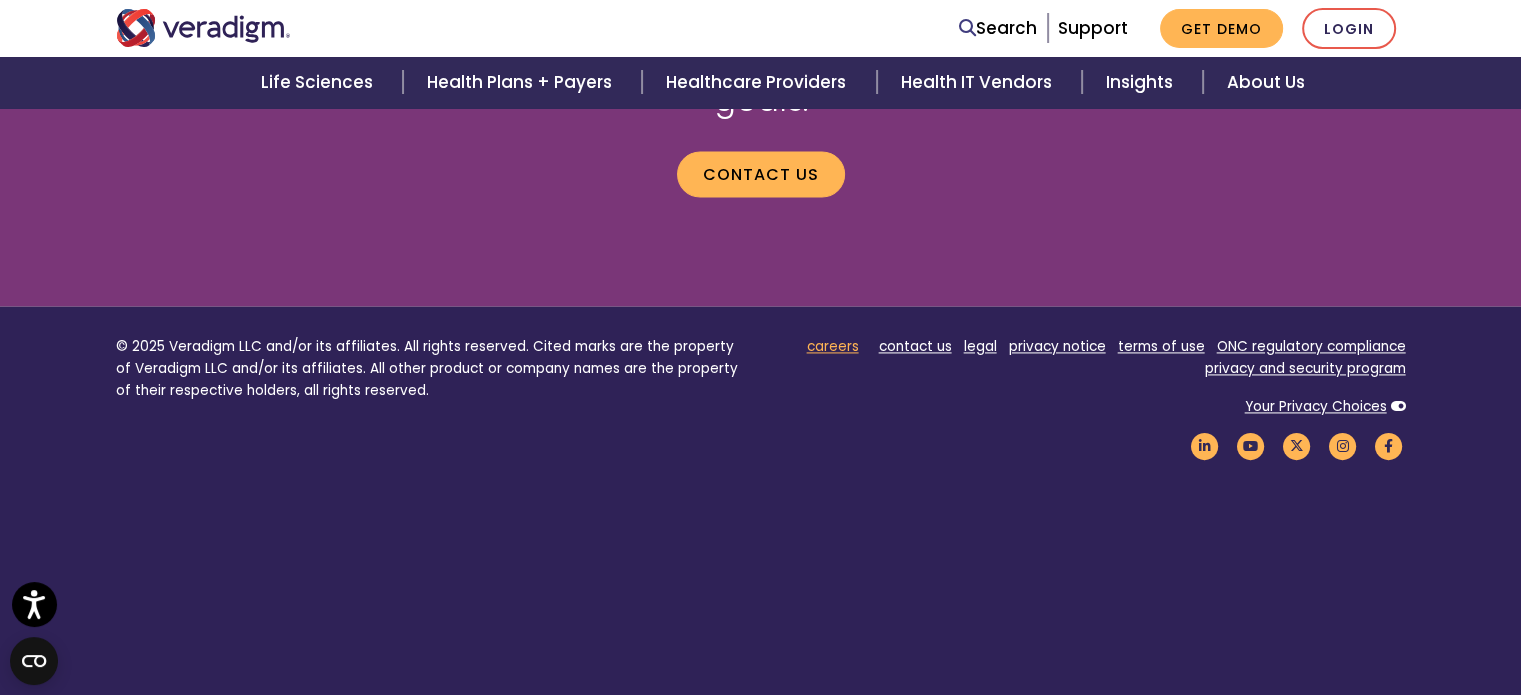 click on "careers" at bounding box center [833, 346] 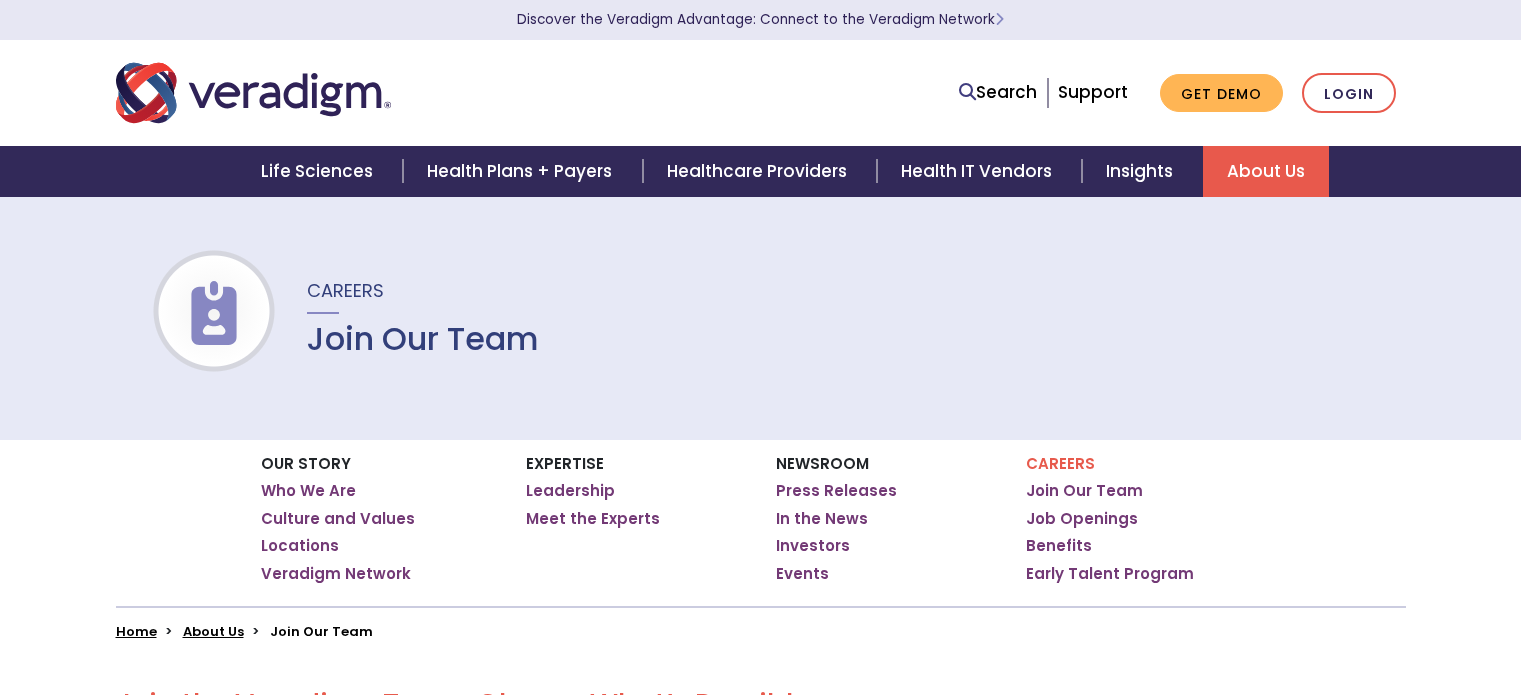 scroll, scrollTop: 0, scrollLeft: 0, axis: both 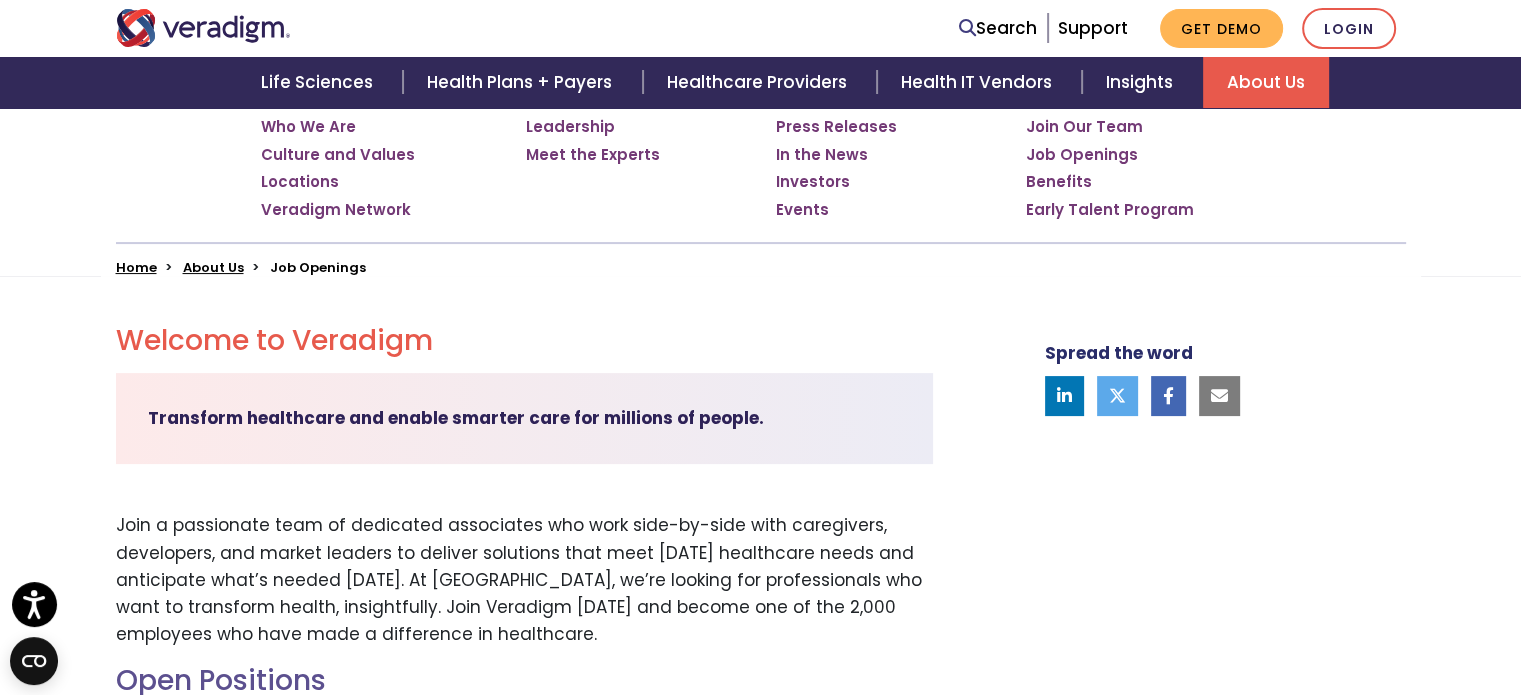 click on "Job Openings" at bounding box center (318, 267) 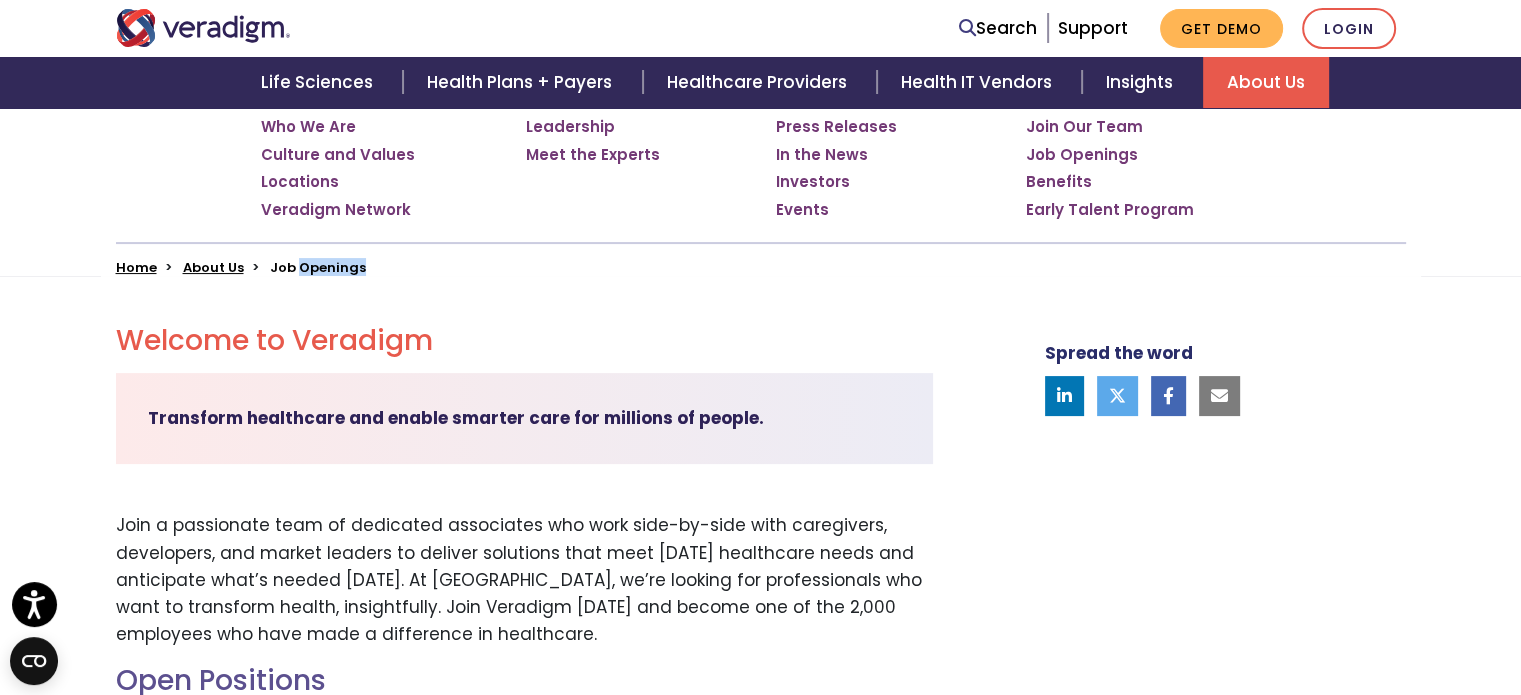 click on "Job Openings" at bounding box center (318, 267) 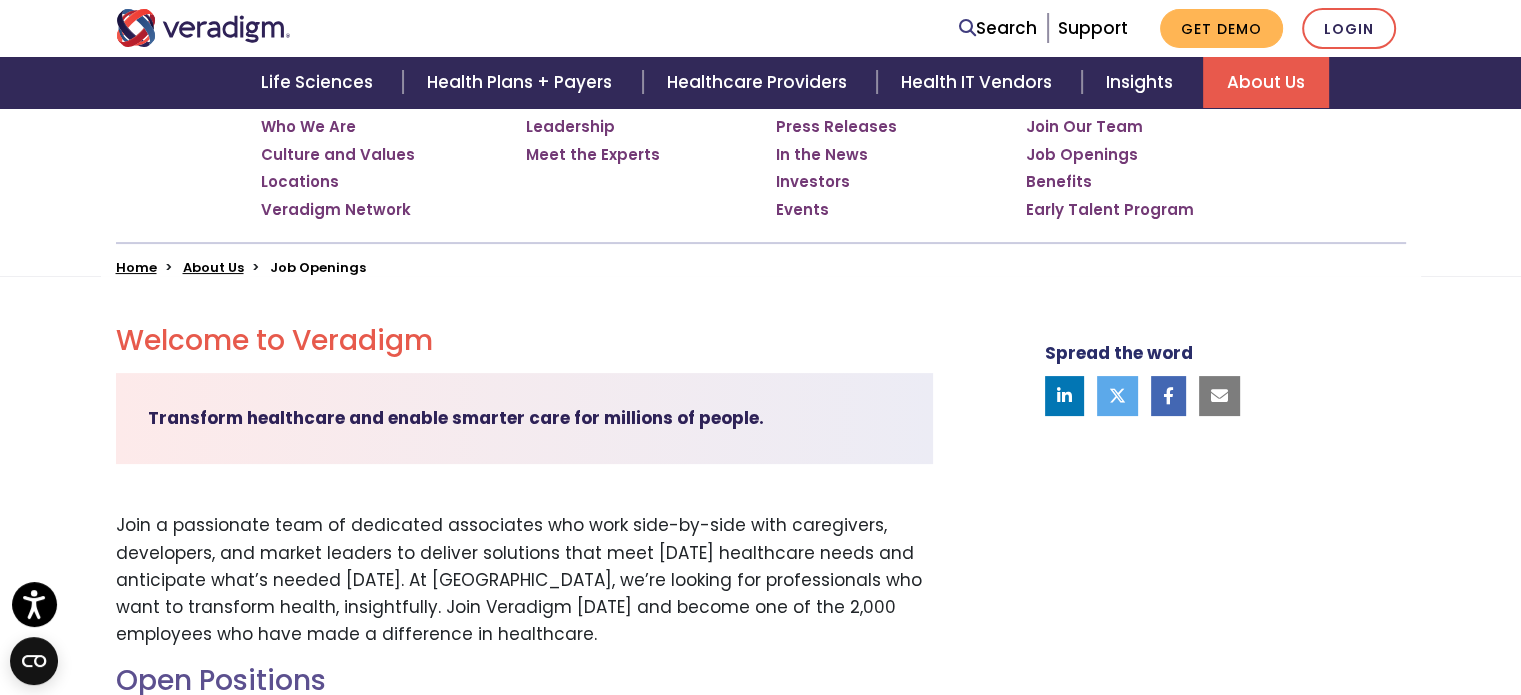 click on "Job Openings" at bounding box center (318, 267) 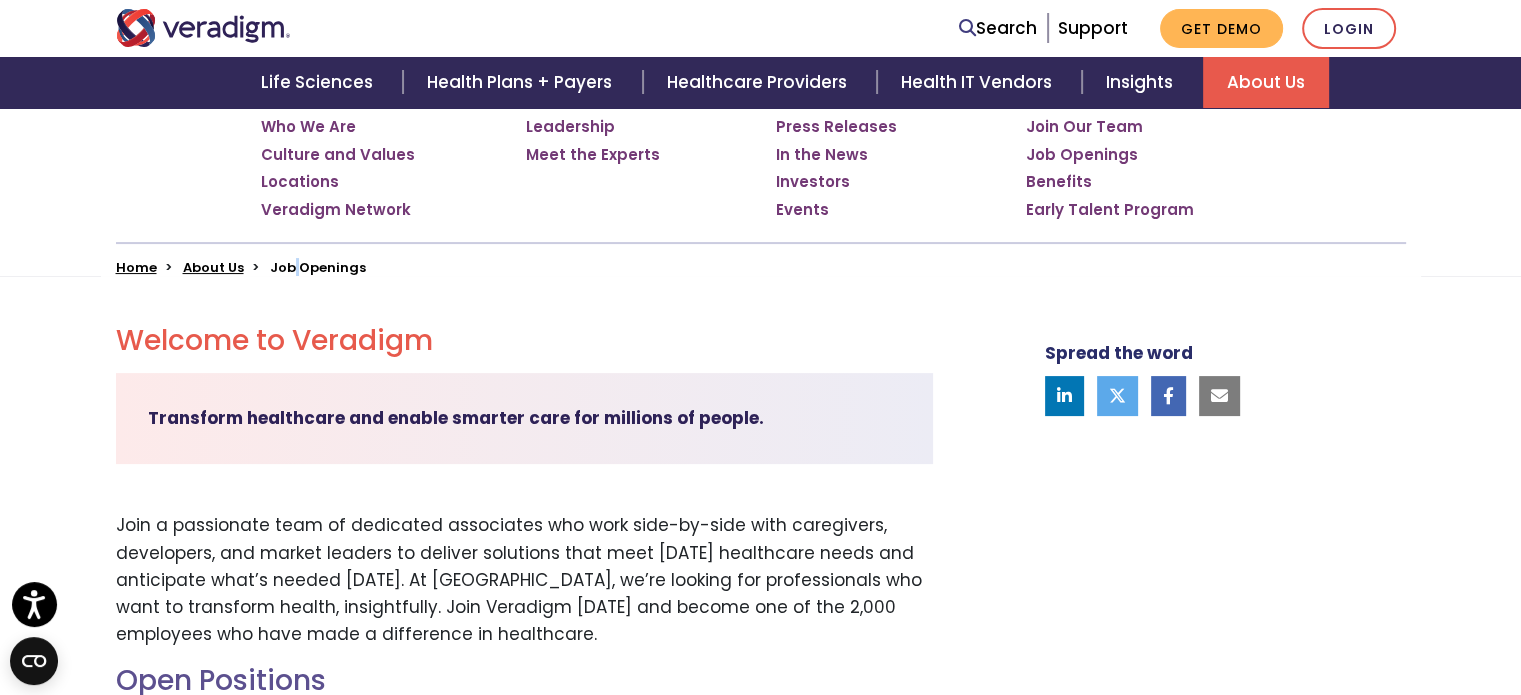click on "Job Openings" at bounding box center [318, 267] 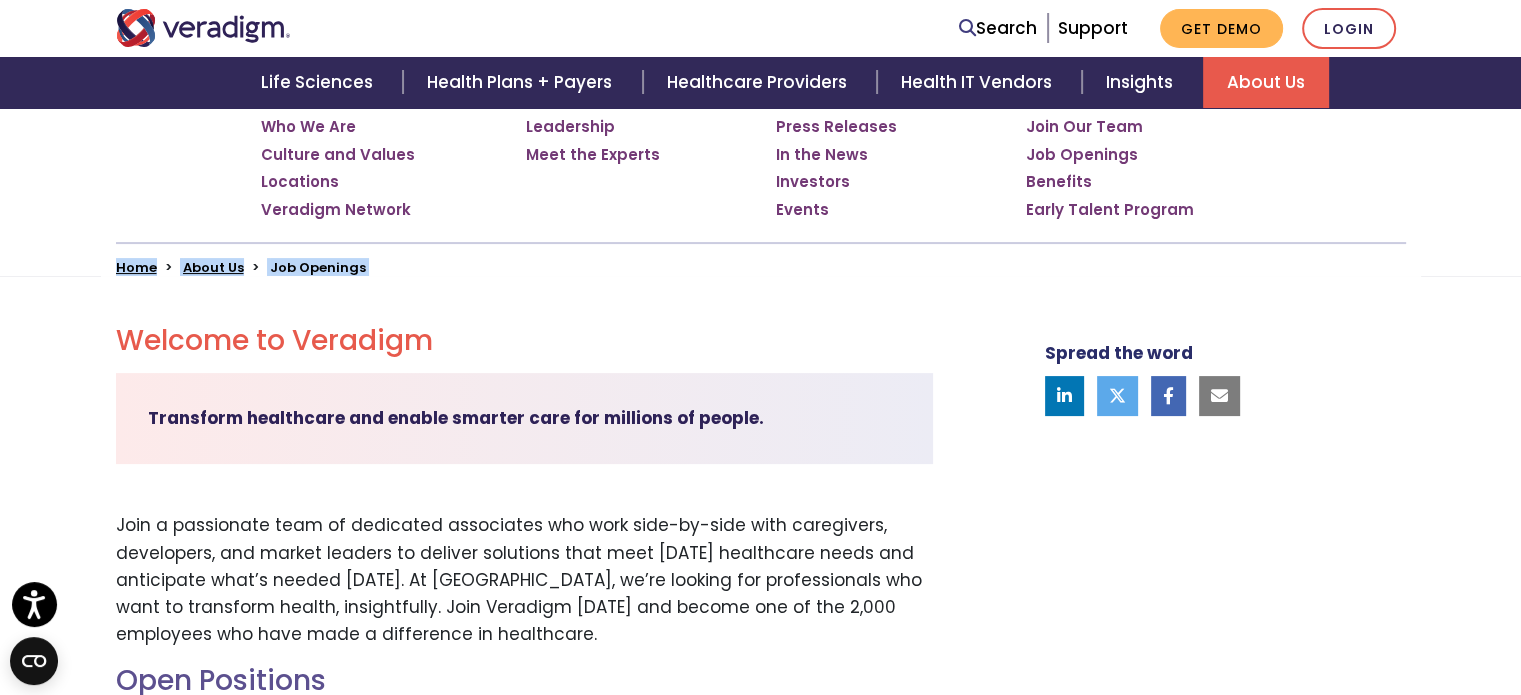click on "Job Openings" at bounding box center [318, 267] 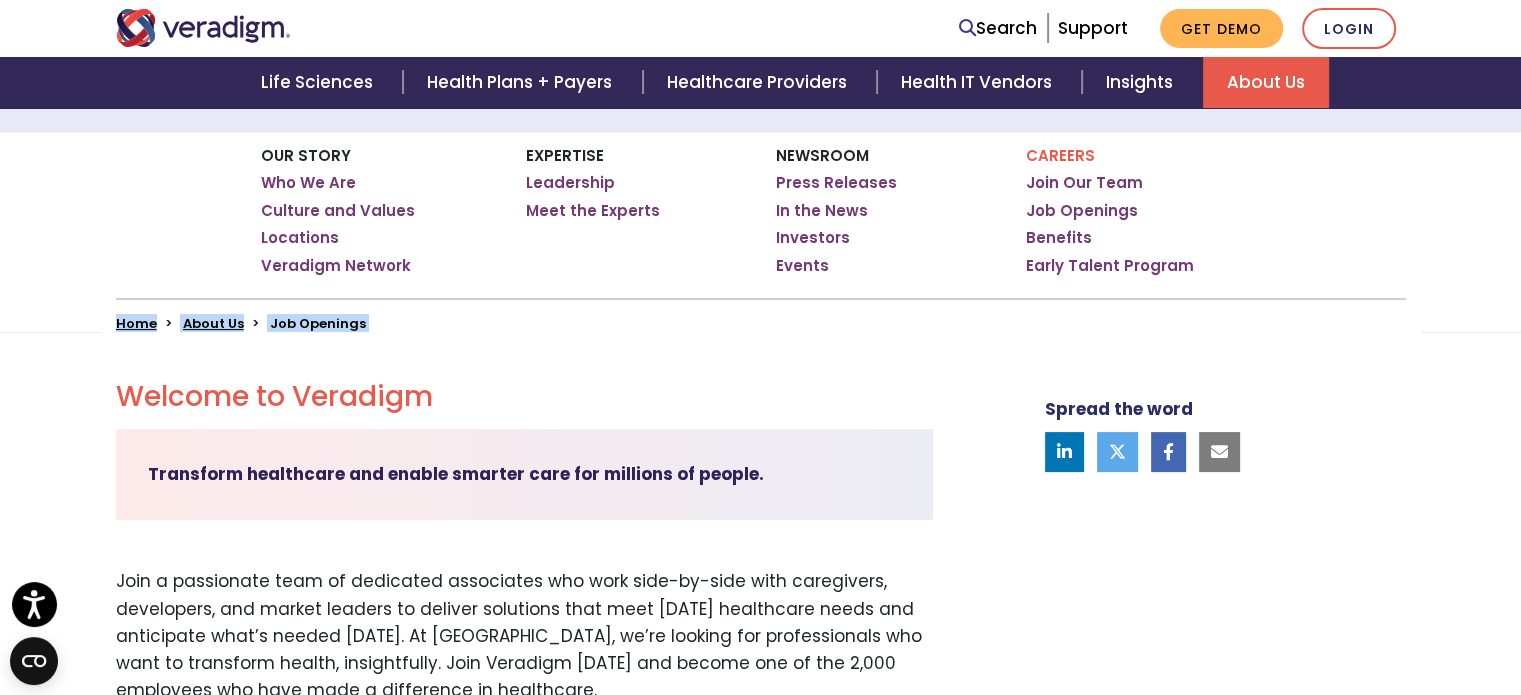 scroll, scrollTop: 308, scrollLeft: 0, axis: vertical 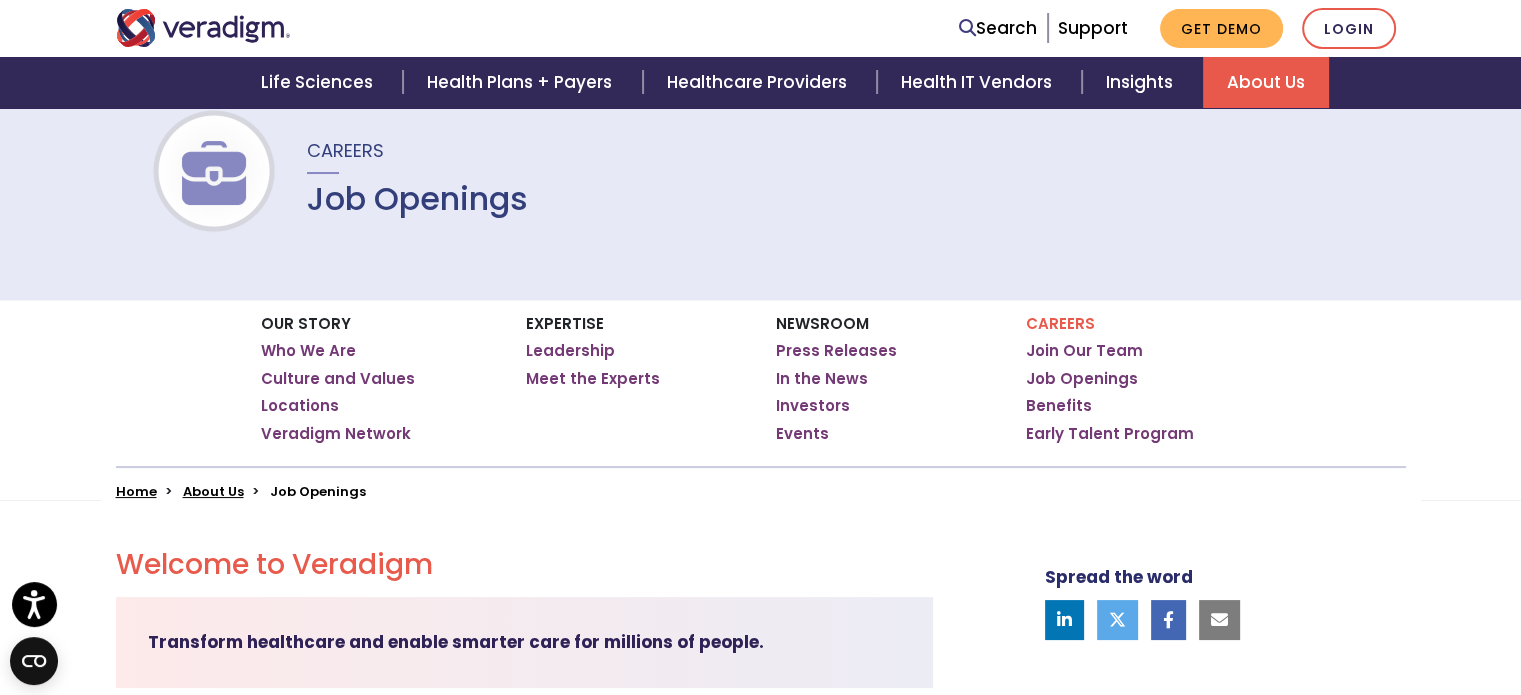 click on "Job Openings" at bounding box center [318, 491] 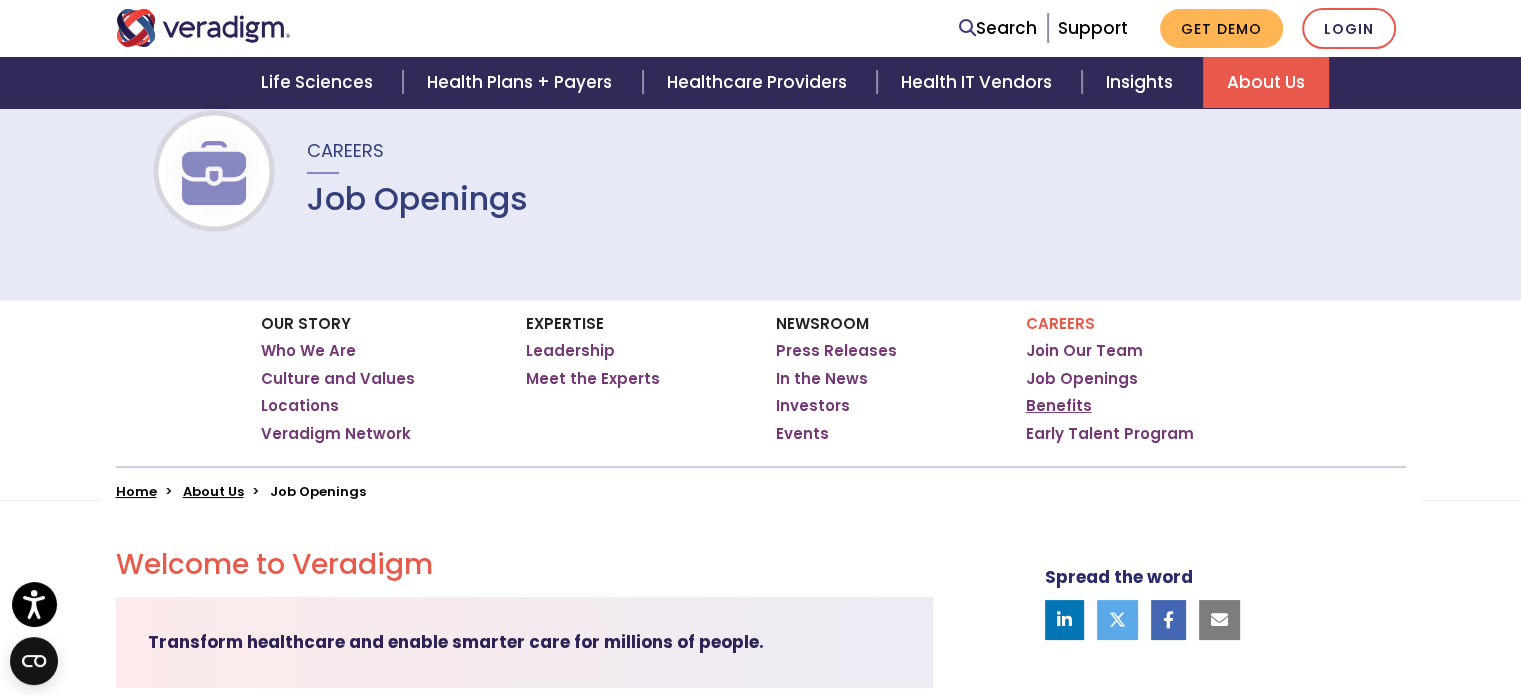 click on "Benefits" at bounding box center (1059, 406) 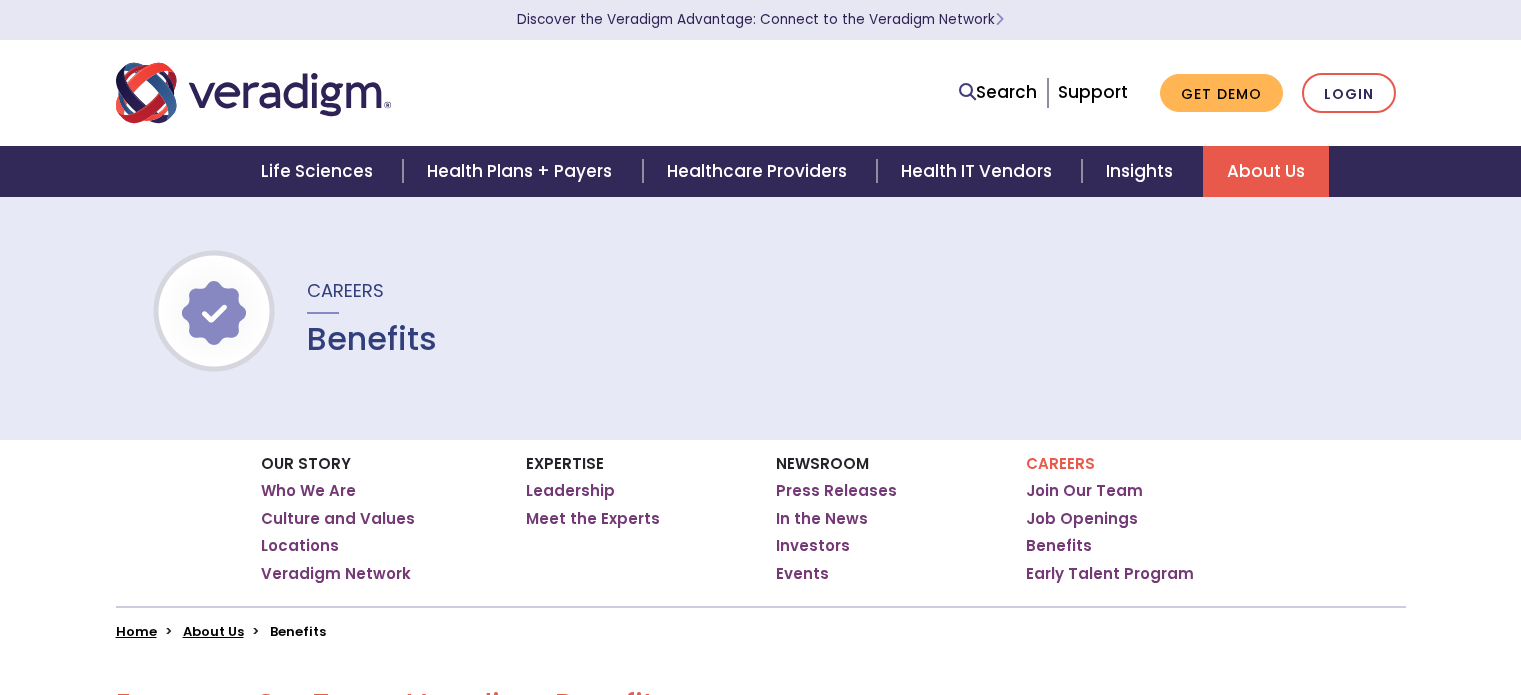 scroll, scrollTop: 0, scrollLeft: 0, axis: both 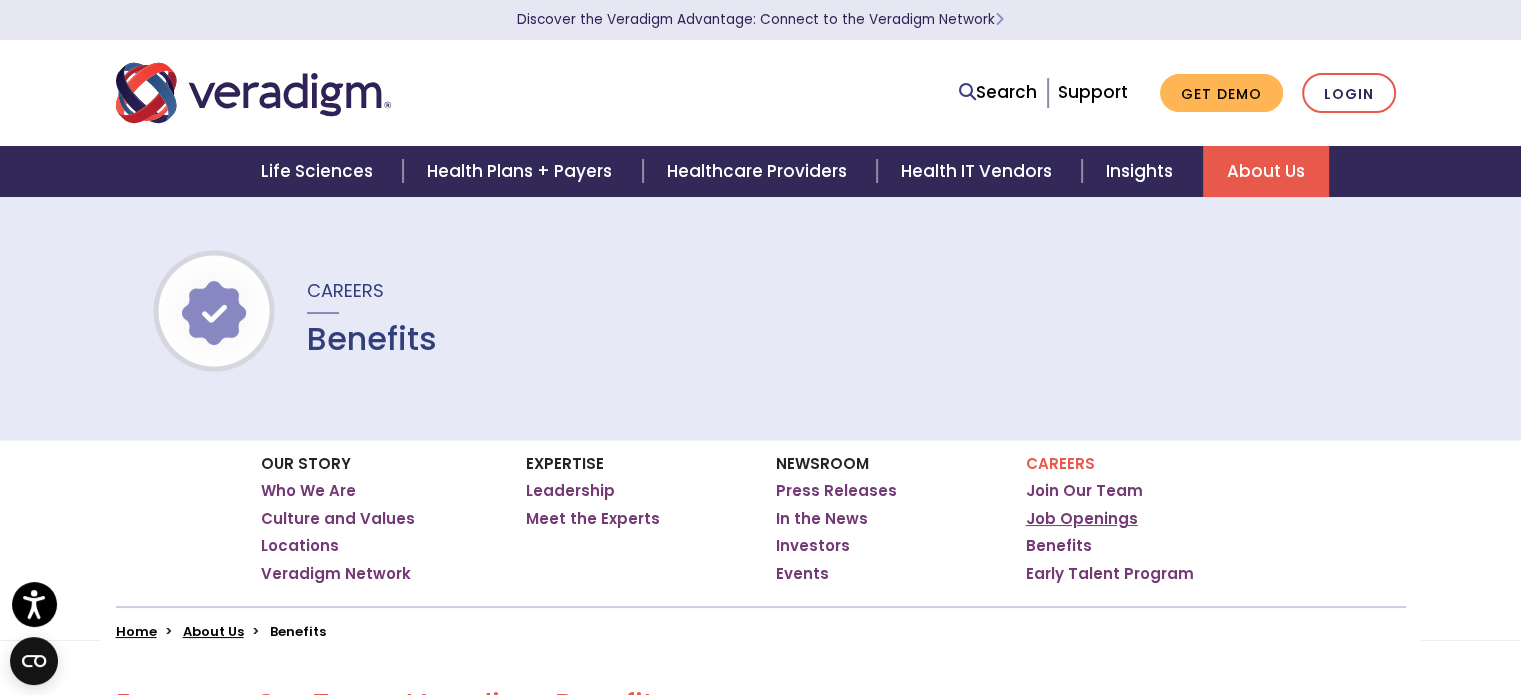 click on "Job Openings" at bounding box center (1082, 519) 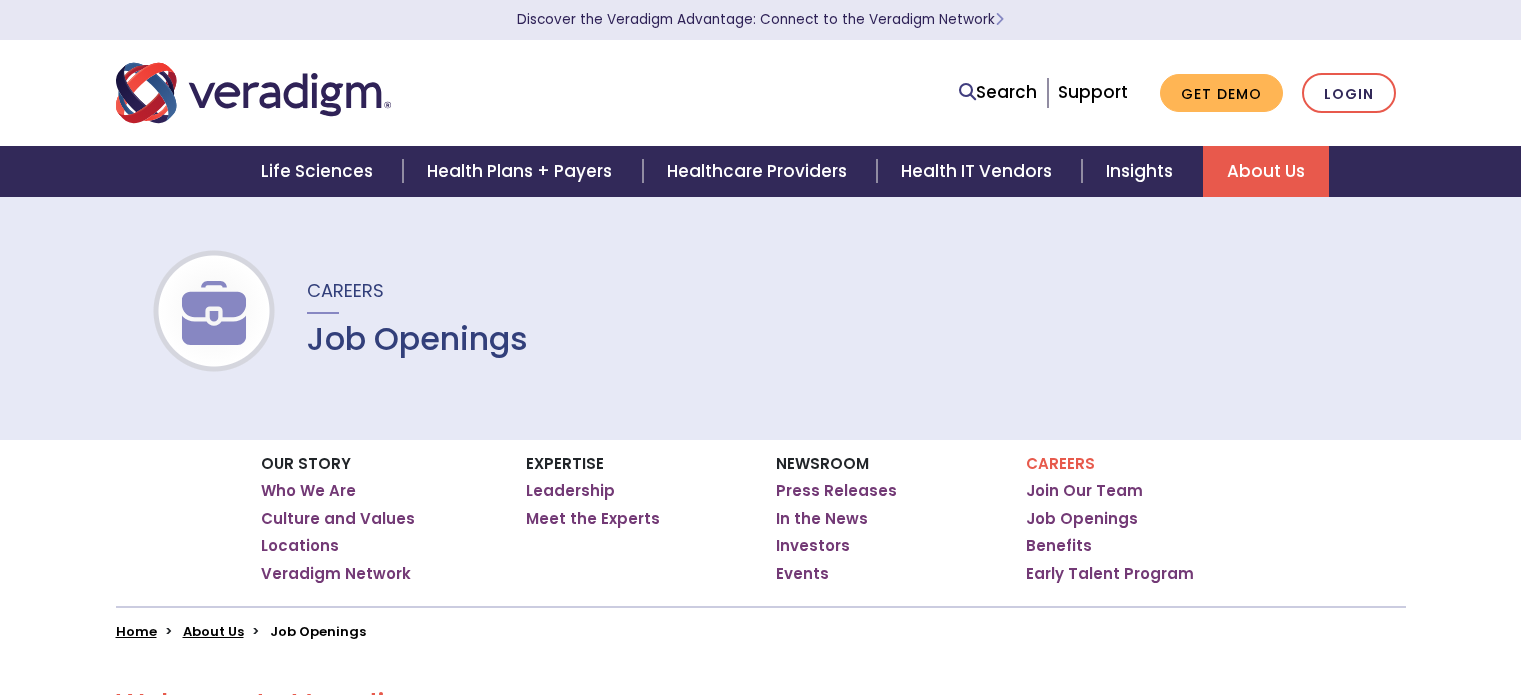 scroll, scrollTop: 0, scrollLeft: 0, axis: both 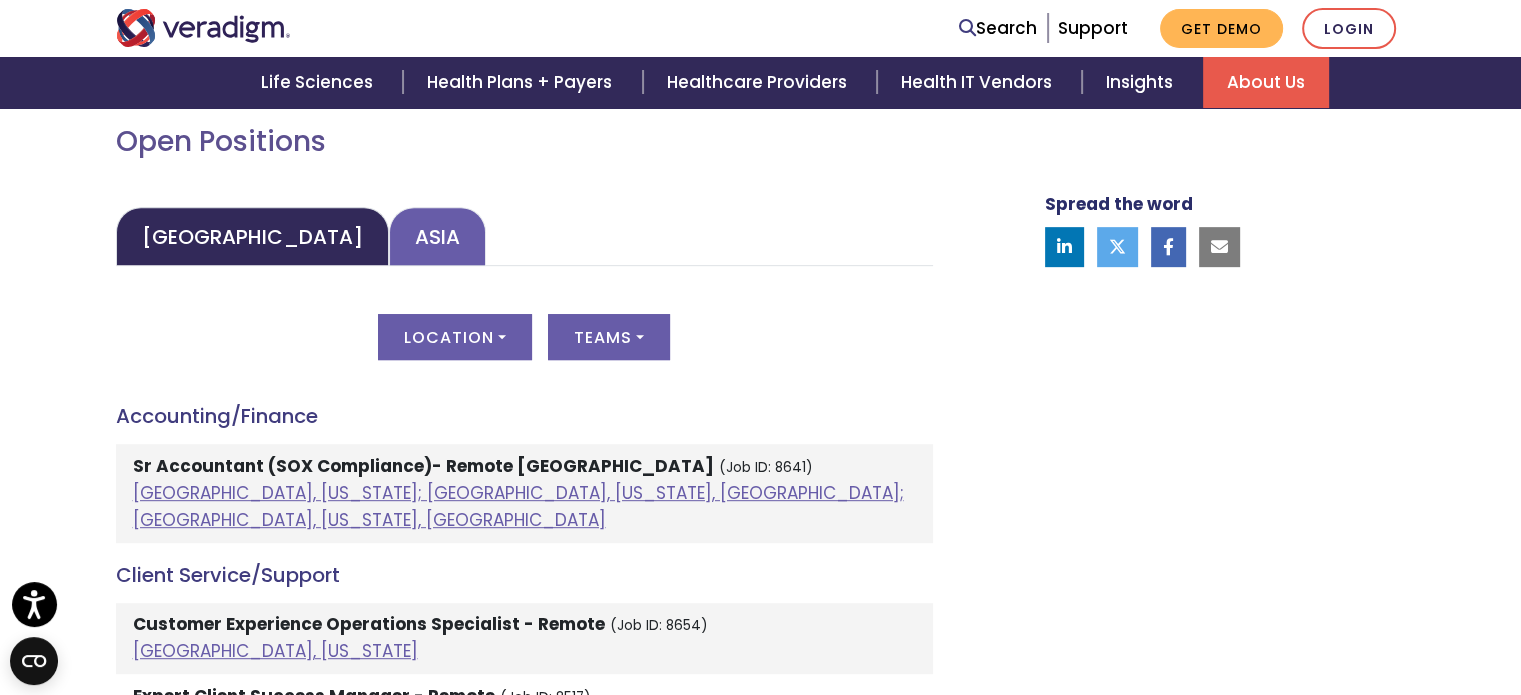 click on "Asia" at bounding box center (437, 236) 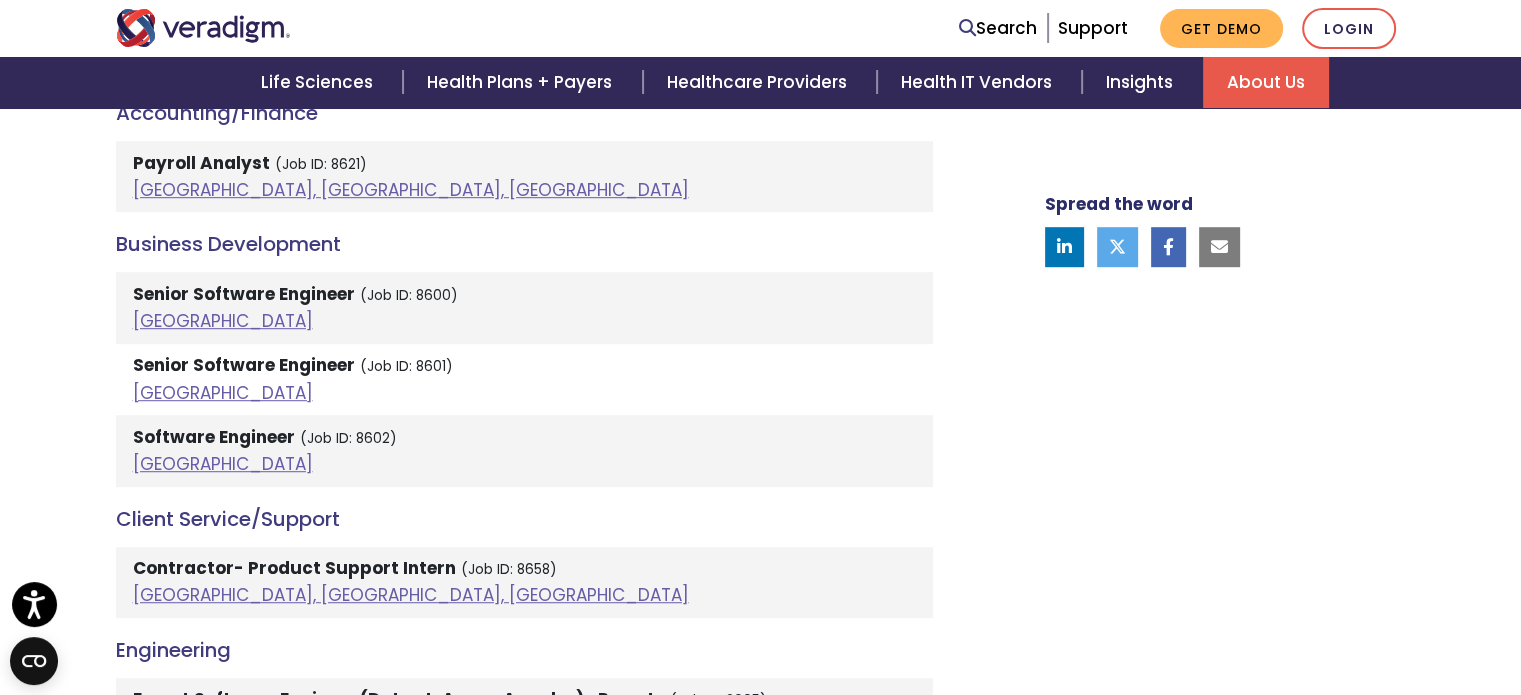 scroll, scrollTop: 1208, scrollLeft: 0, axis: vertical 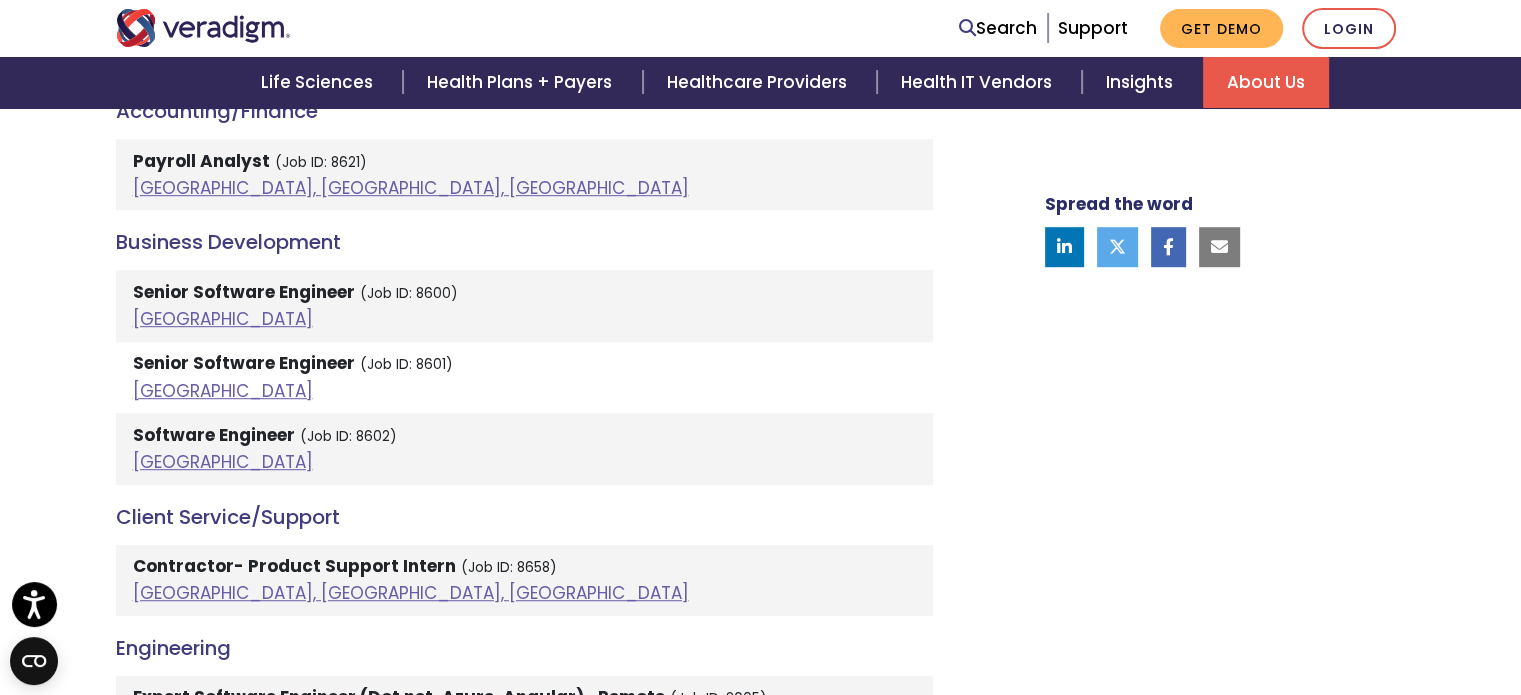 click on "Senior Software Engineer   (Job ID: 8600)                                                                                                                                                                    [GEOGRAPHIC_DATA]" at bounding box center [524, 305] 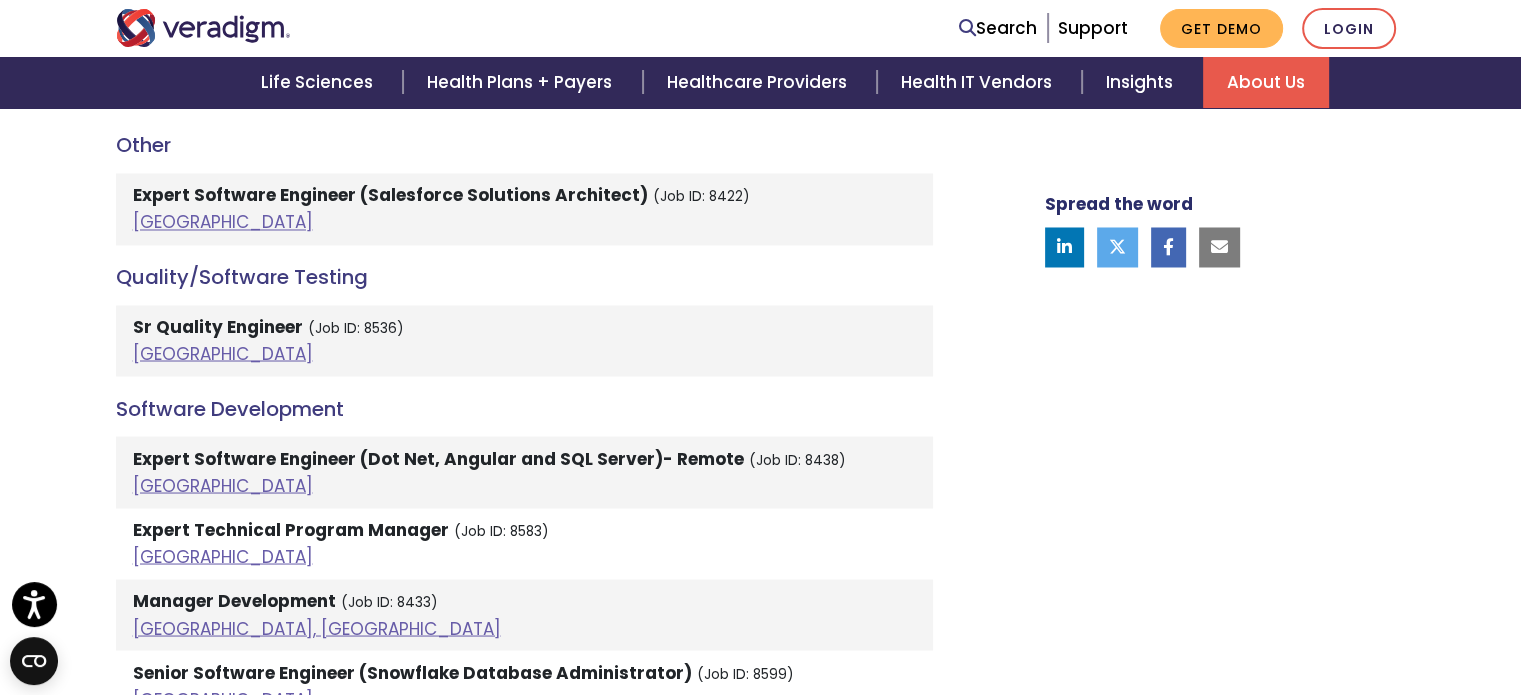 scroll, scrollTop: 3491, scrollLeft: 0, axis: vertical 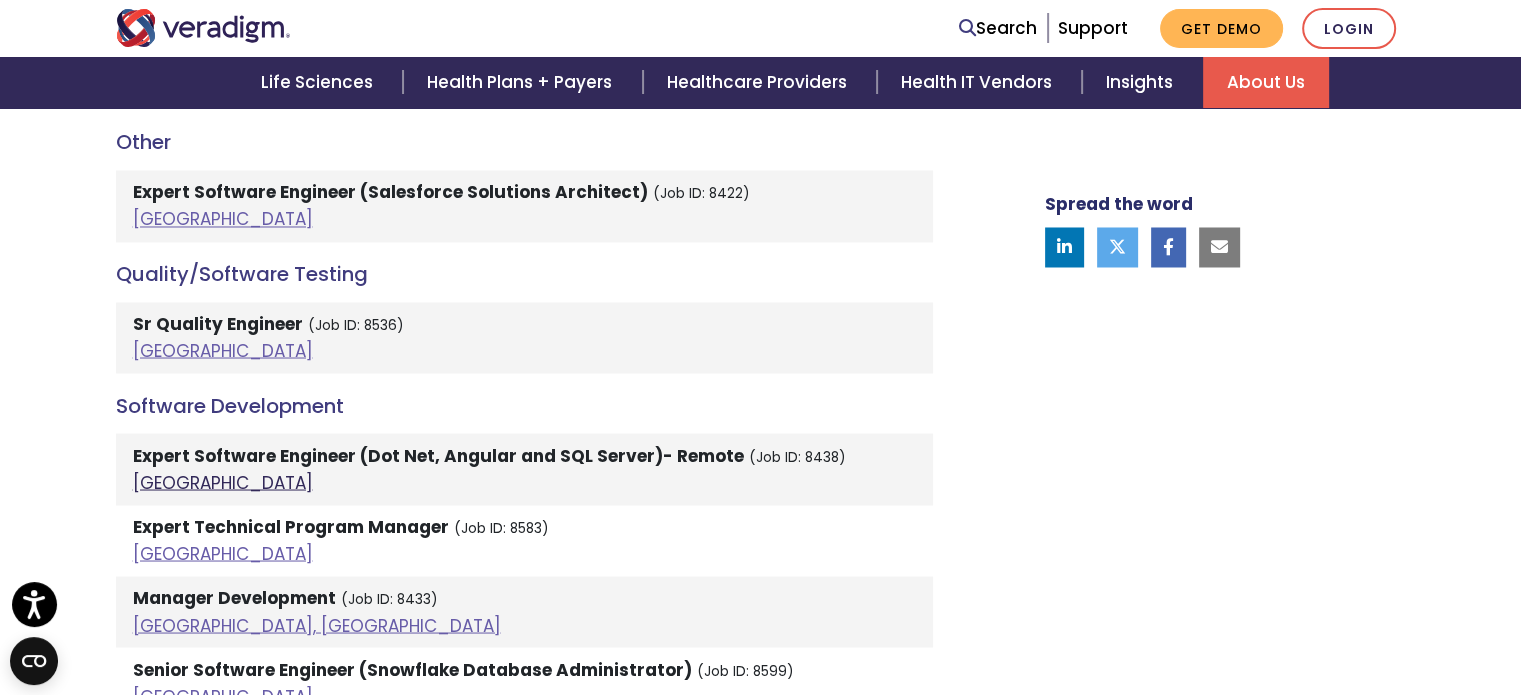 click on "[GEOGRAPHIC_DATA]" at bounding box center (223, 482) 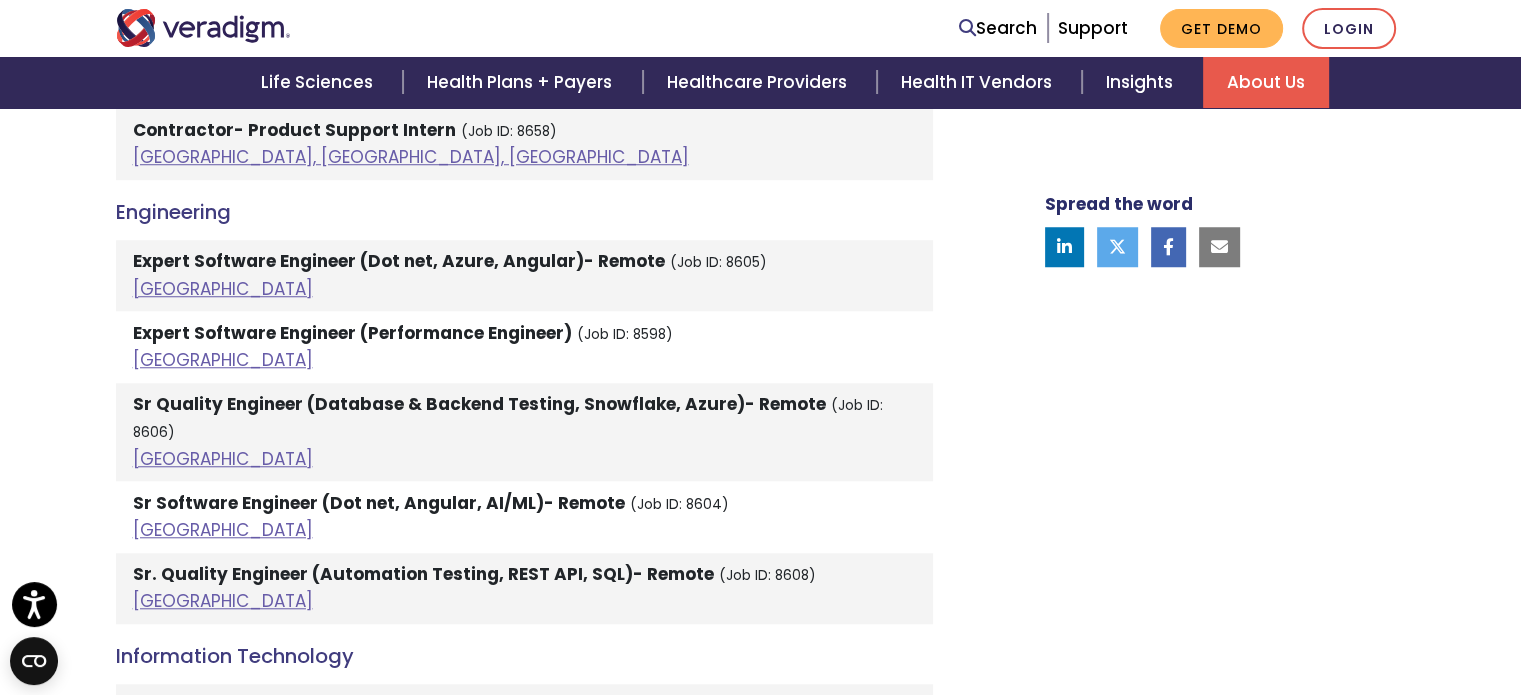 scroll, scrollTop: 1646, scrollLeft: 0, axis: vertical 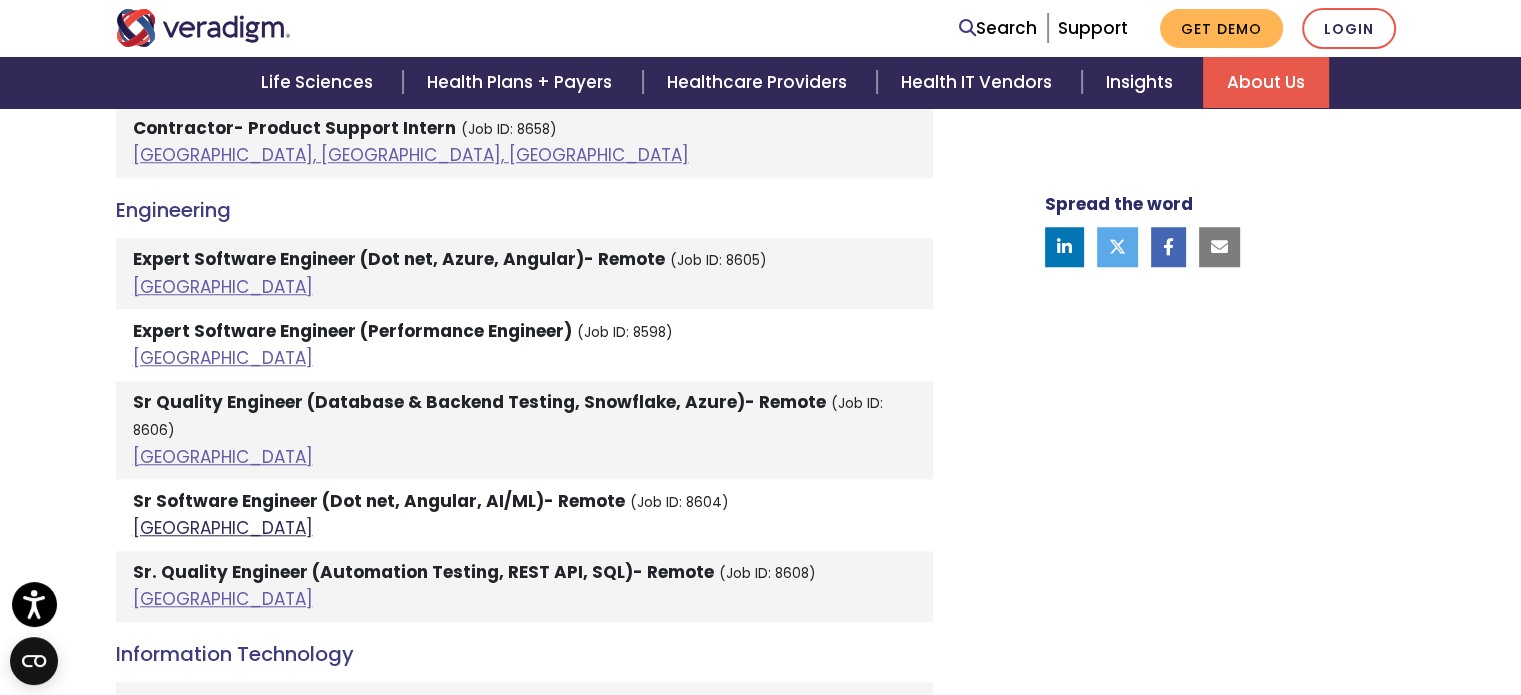 click on "[GEOGRAPHIC_DATA]" at bounding box center [223, 528] 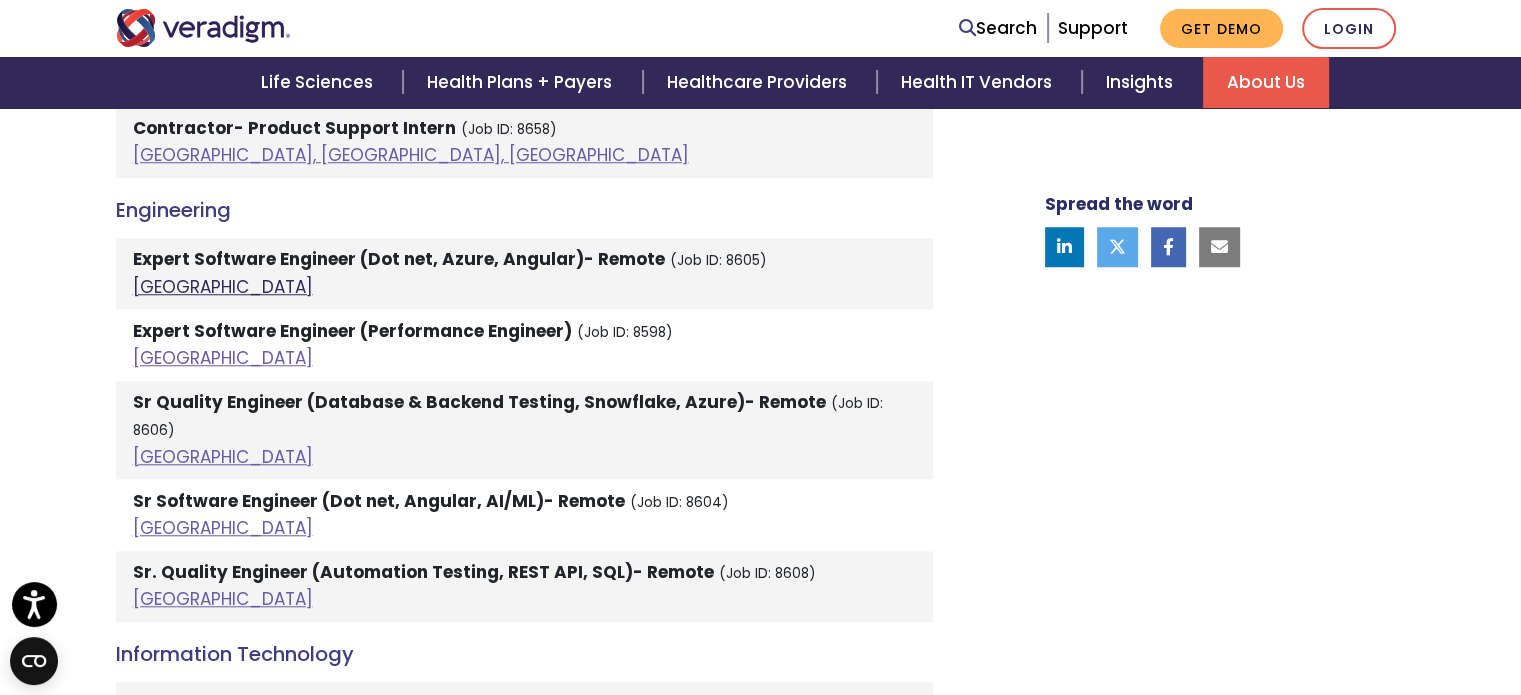 click on "[GEOGRAPHIC_DATA]" at bounding box center [223, 287] 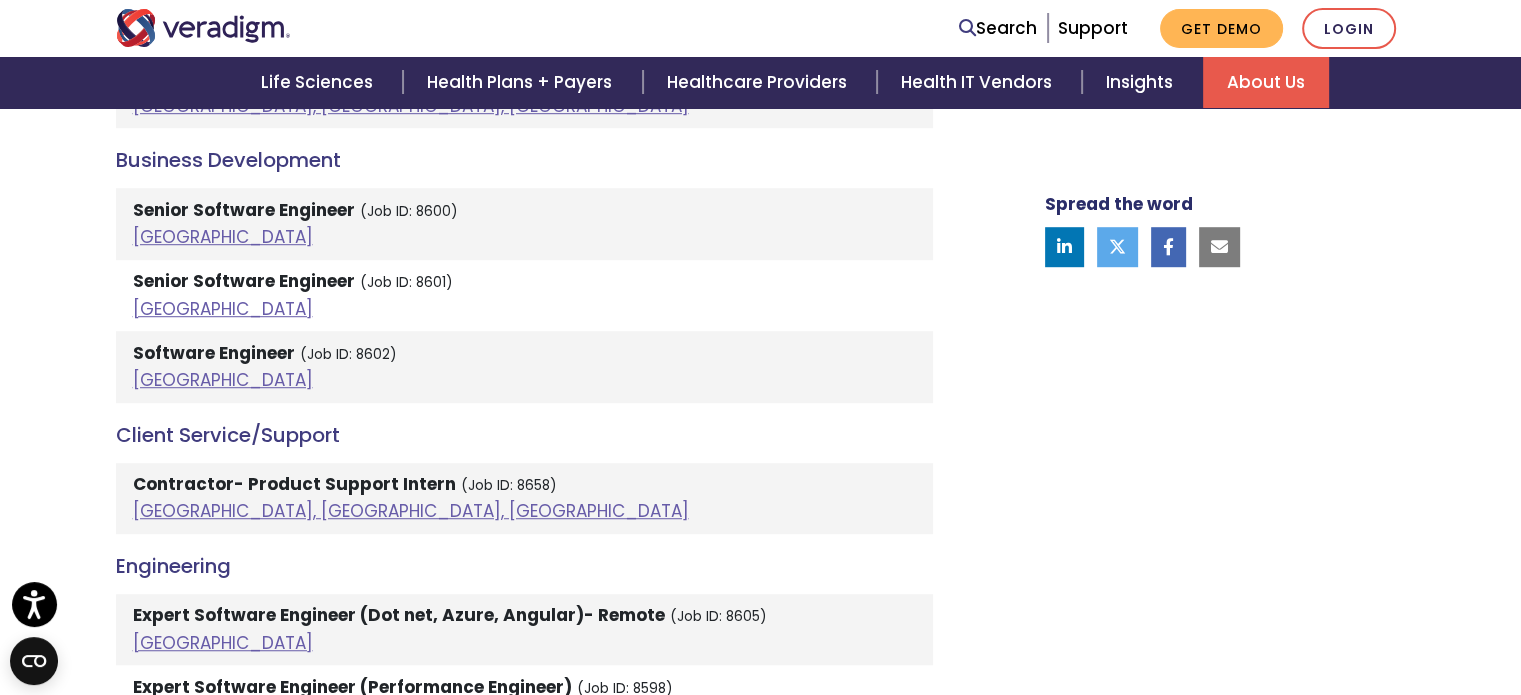 scroll, scrollTop: 1328, scrollLeft: 0, axis: vertical 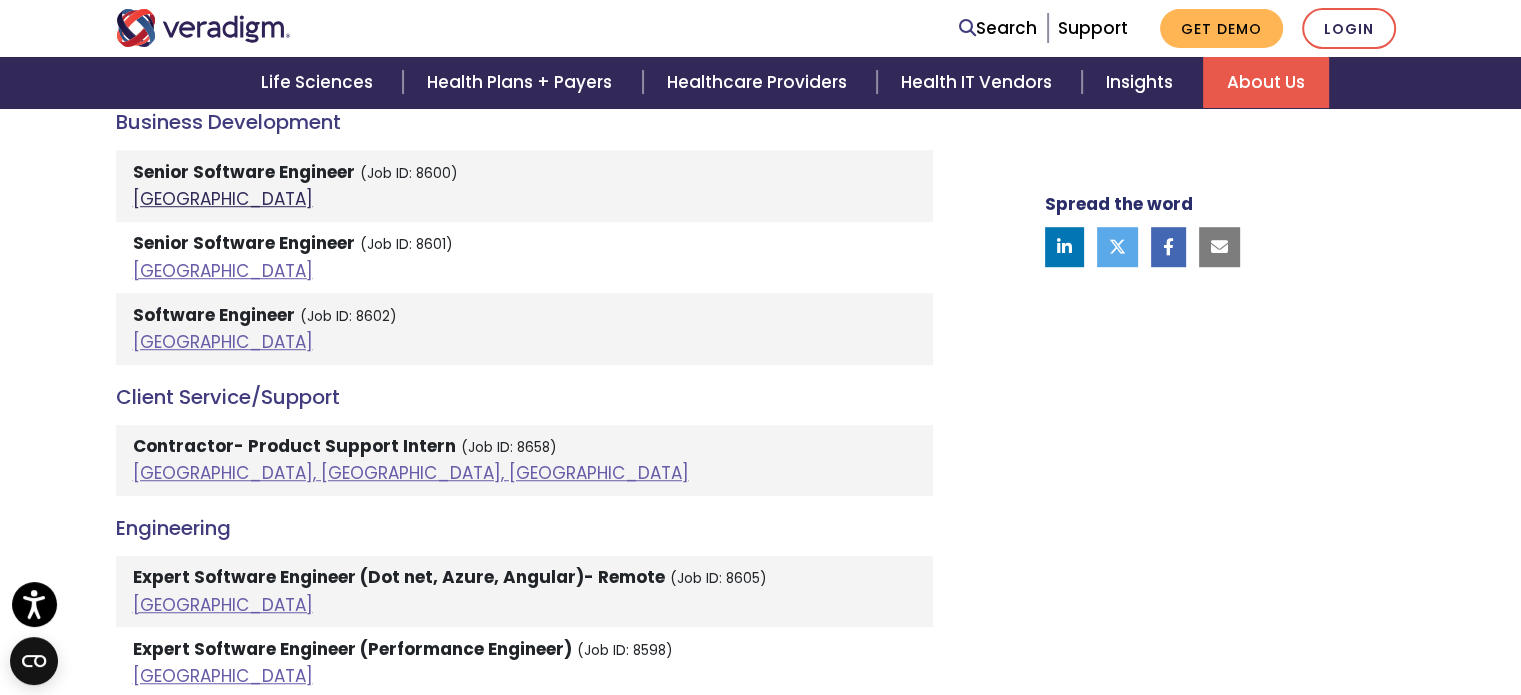 click on "[GEOGRAPHIC_DATA]" at bounding box center [223, 199] 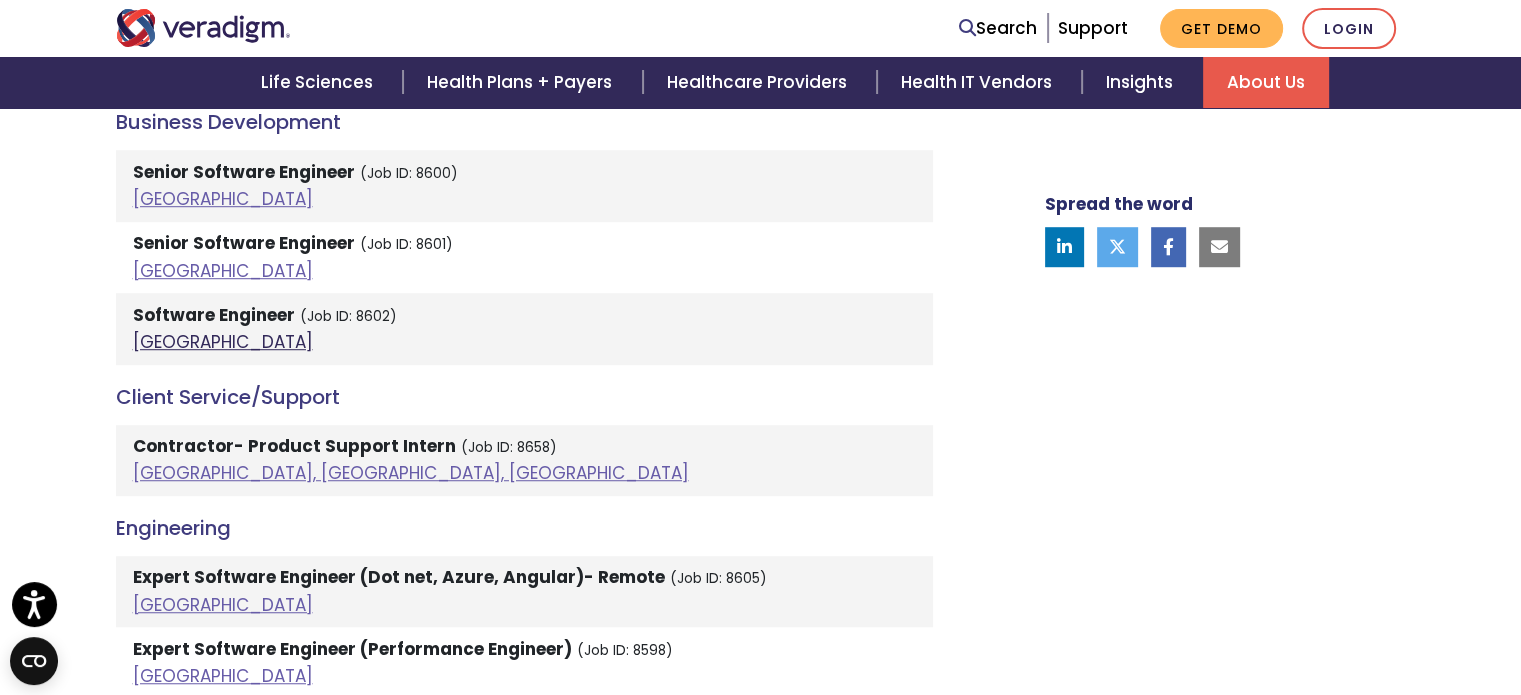 click on "[GEOGRAPHIC_DATA]" at bounding box center [223, 342] 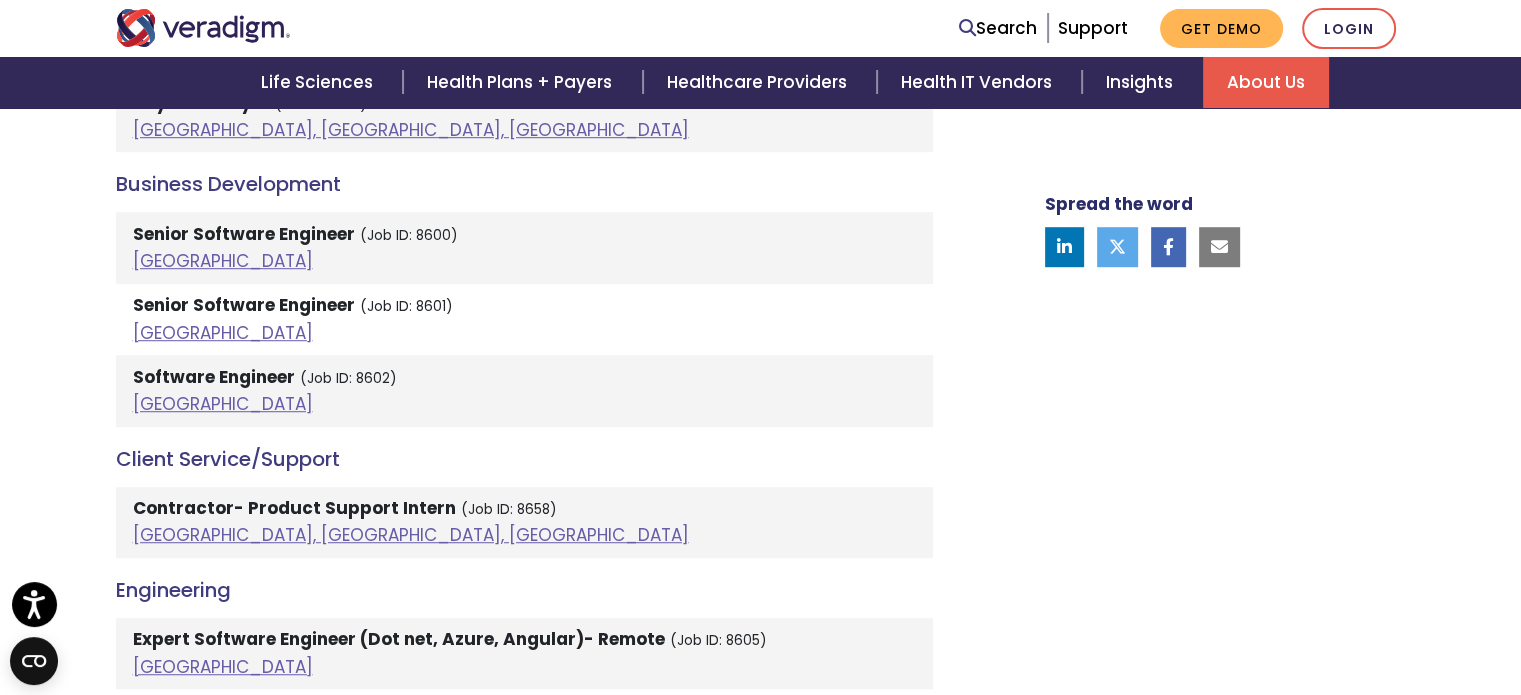 scroll, scrollTop: 1264, scrollLeft: 0, axis: vertical 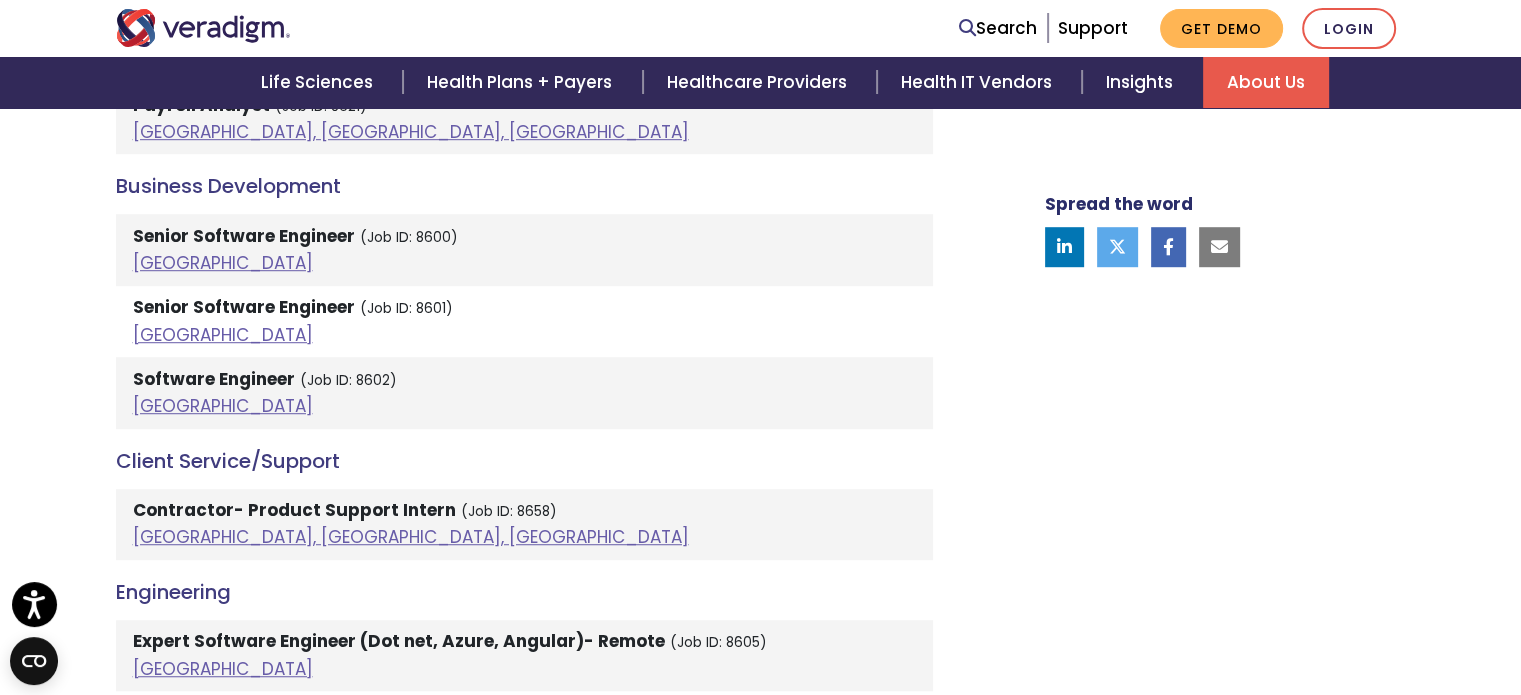 click on "Senior Software Engineer   (Job ID: 8601)                                                                                                                                                                    [GEOGRAPHIC_DATA]" at bounding box center [524, 321] 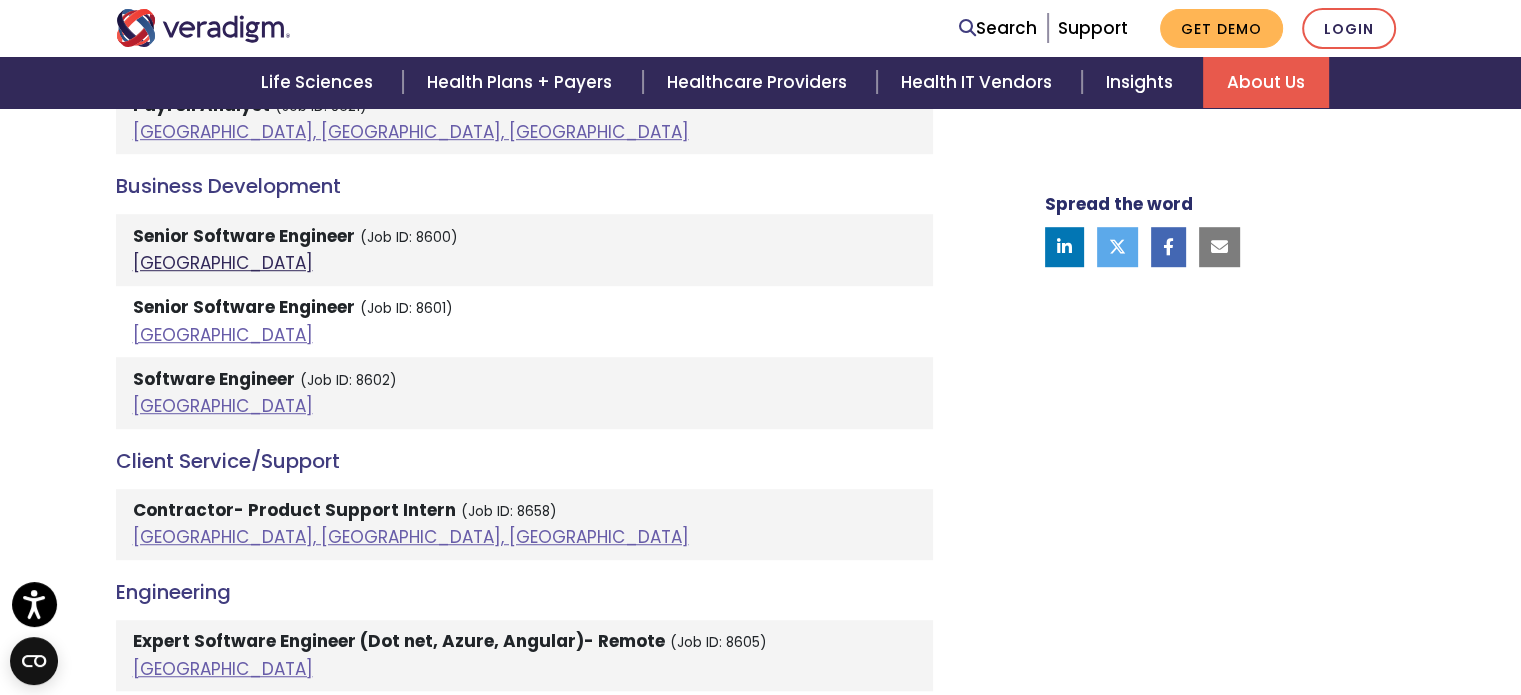 click on "[GEOGRAPHIC_DATA]" at bounding box center [223, 263] 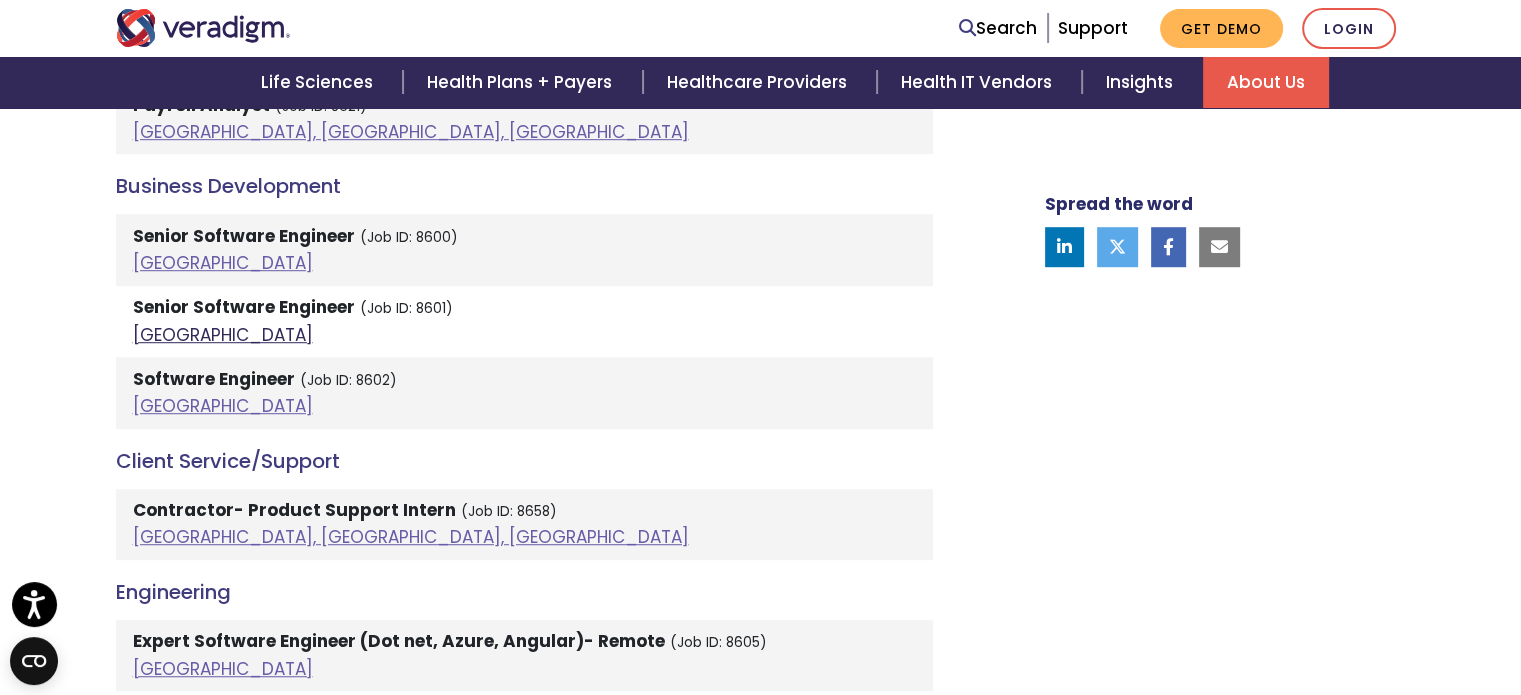 click on "[GEOGRAPHIC_DATA]" at bounding box center [223, 335] 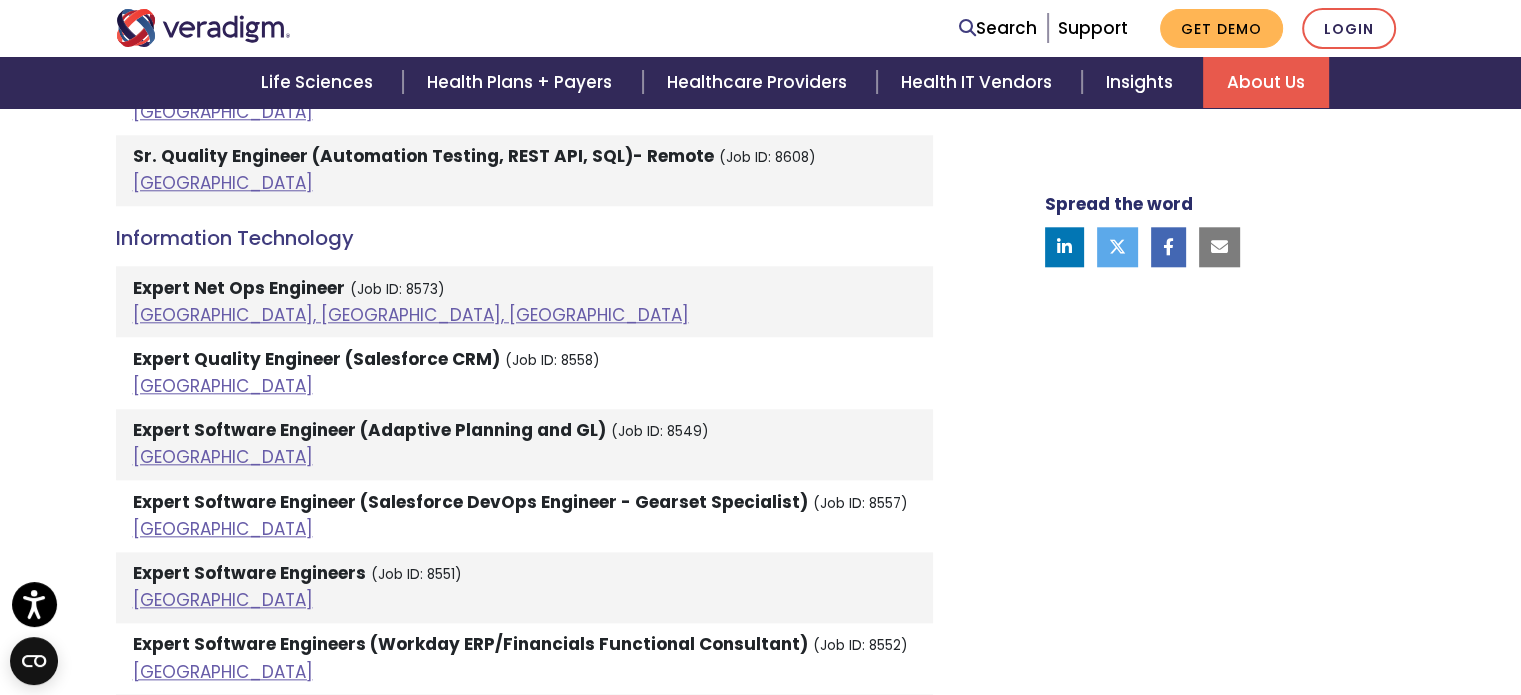 scroll, scrollTop: 2067, scrollLeft: 0, axis: vertical 